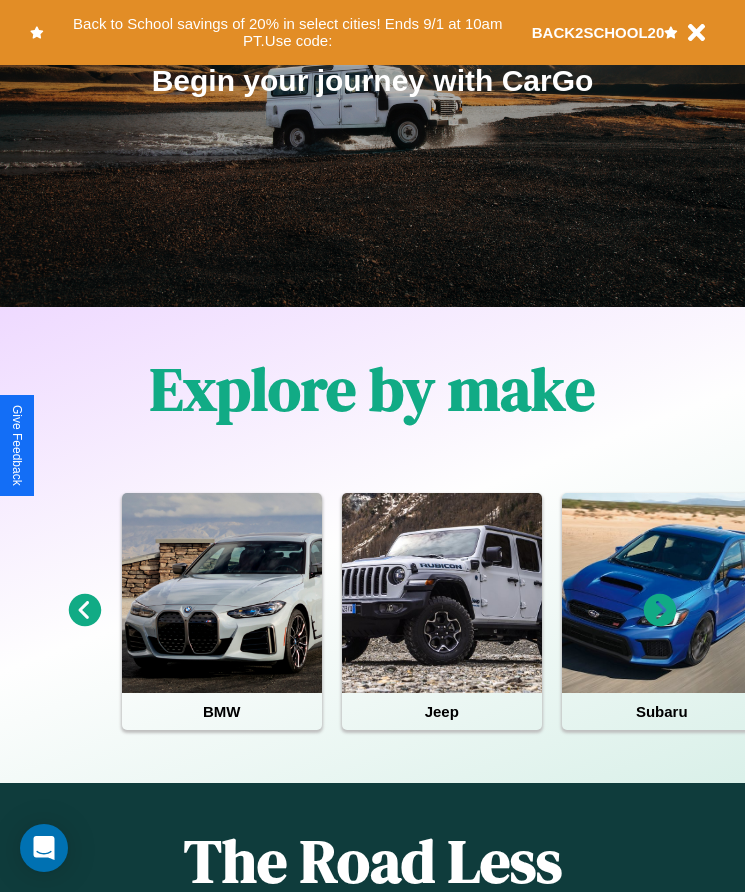 scroll, scrollTop: 334, scrollLeft: 0, axis: vertical 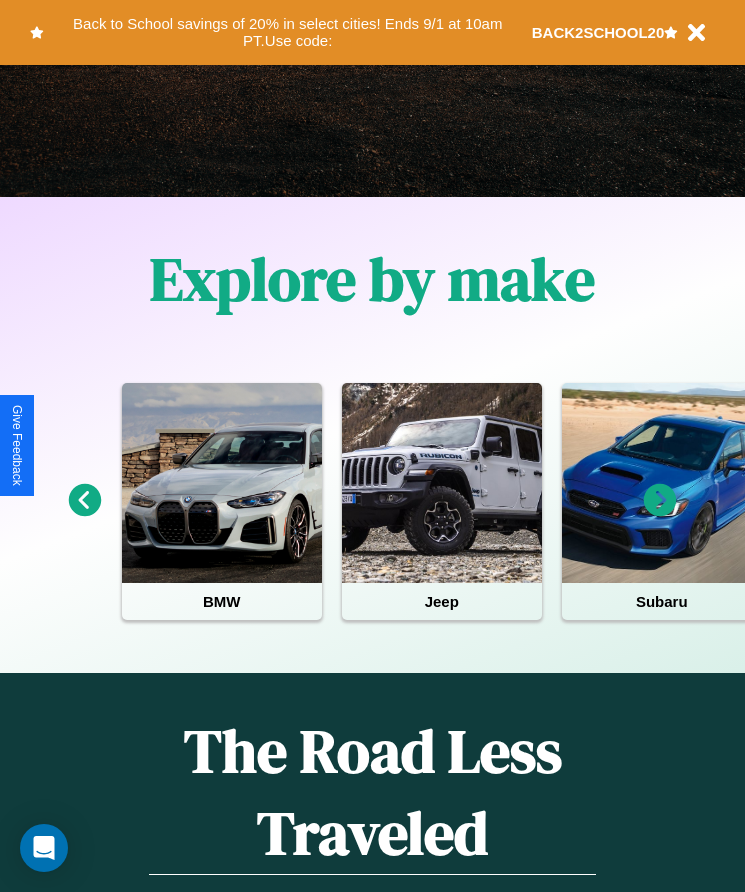click 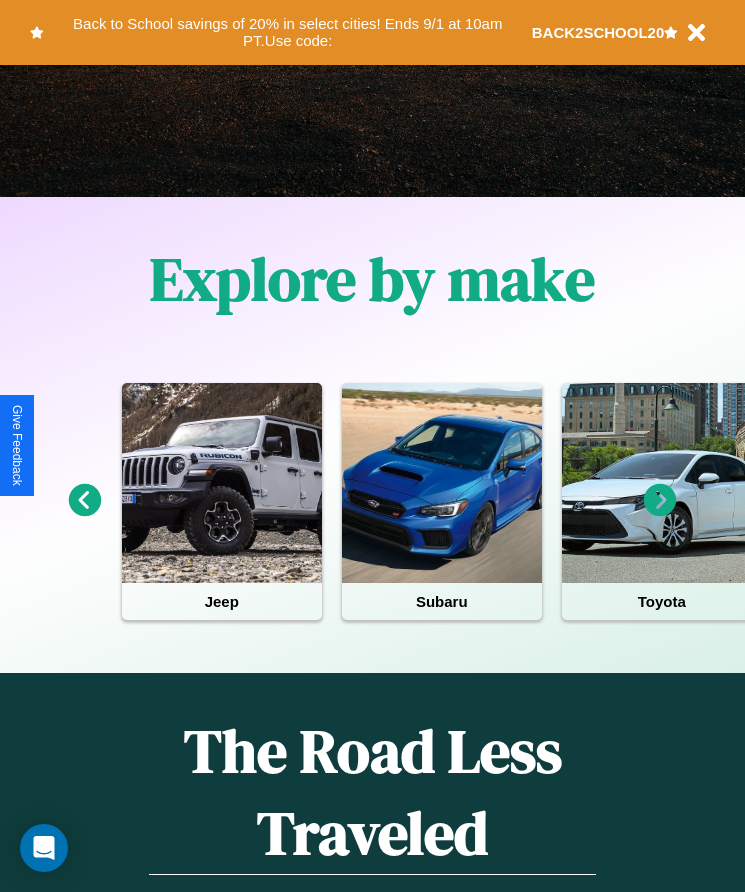 click 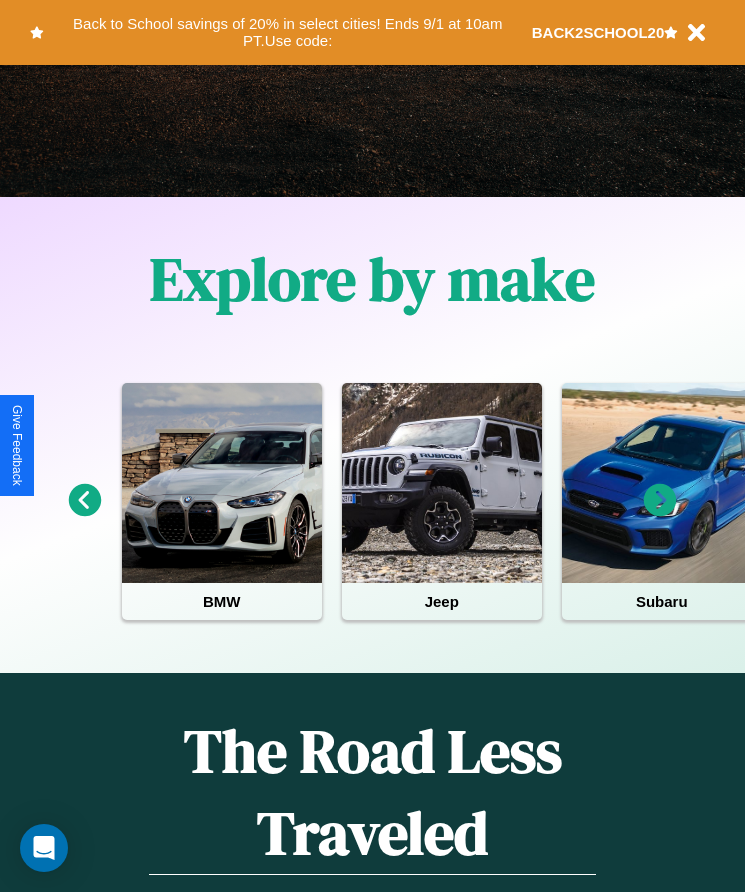click 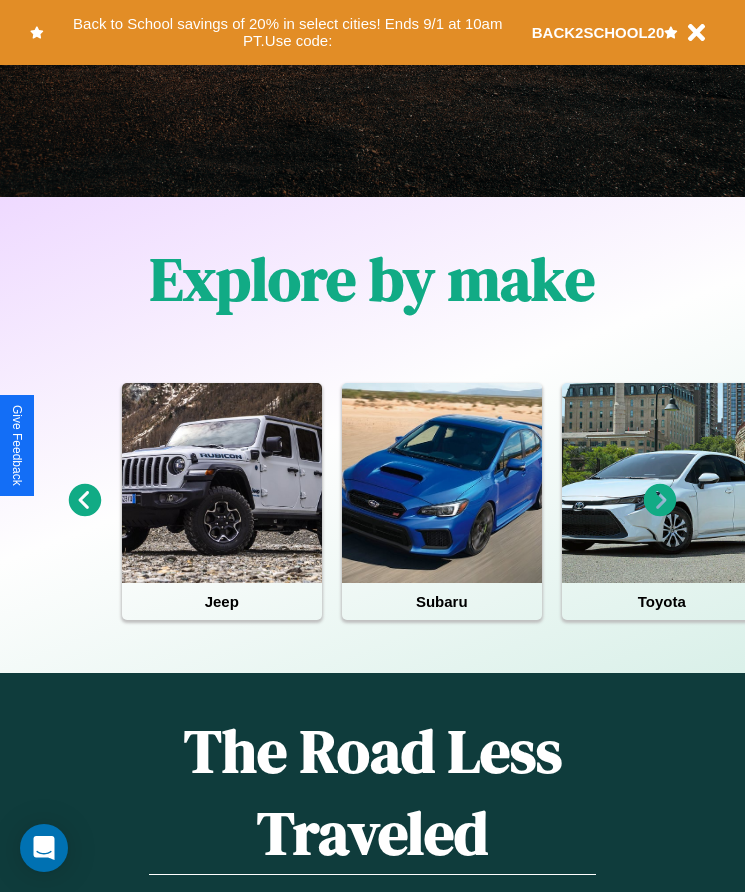 click 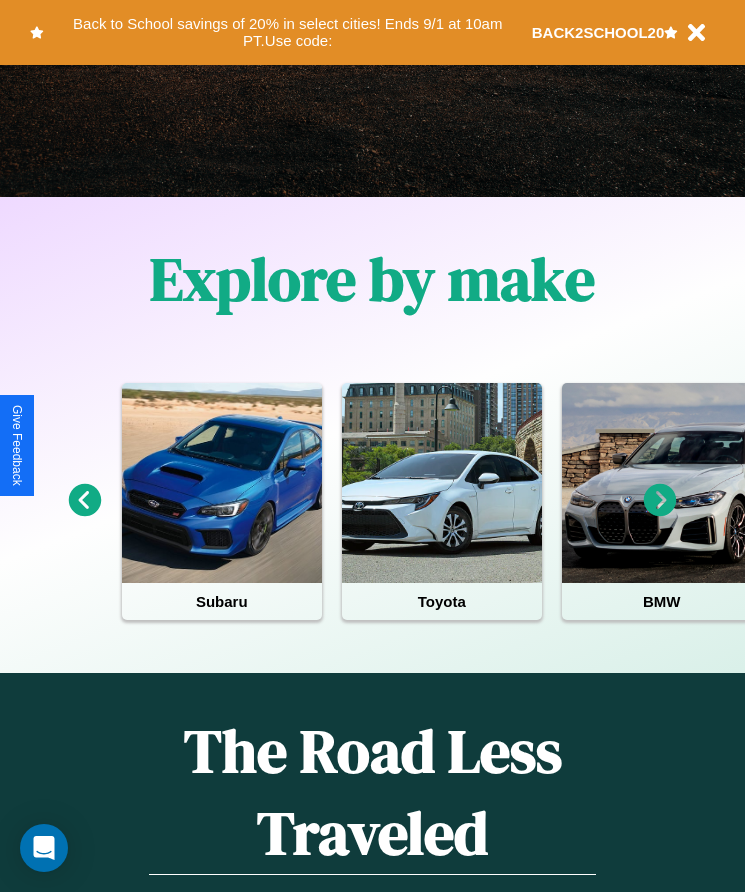 click 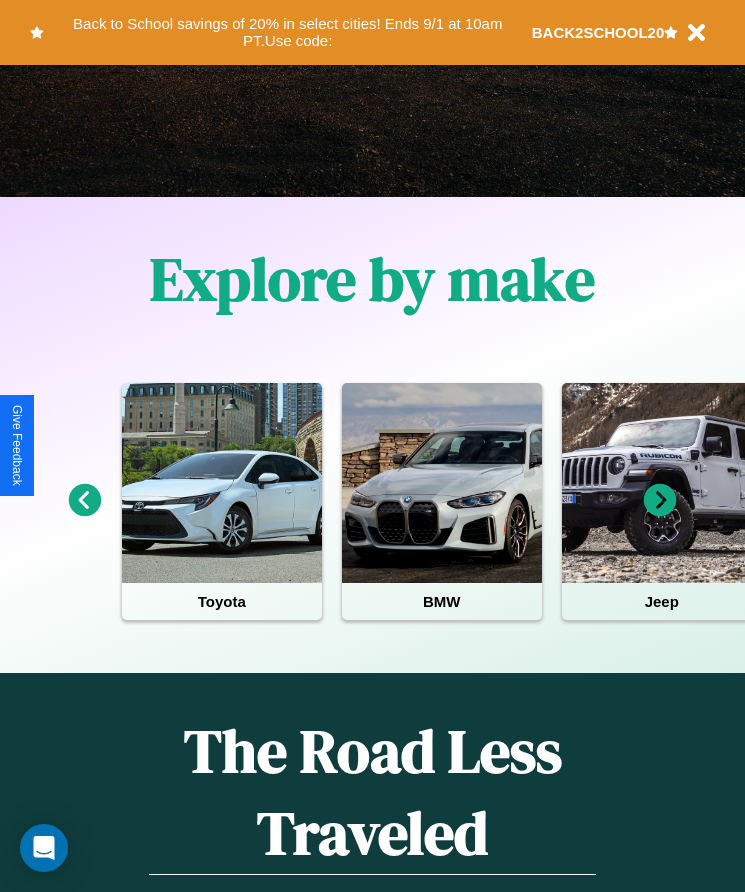 click 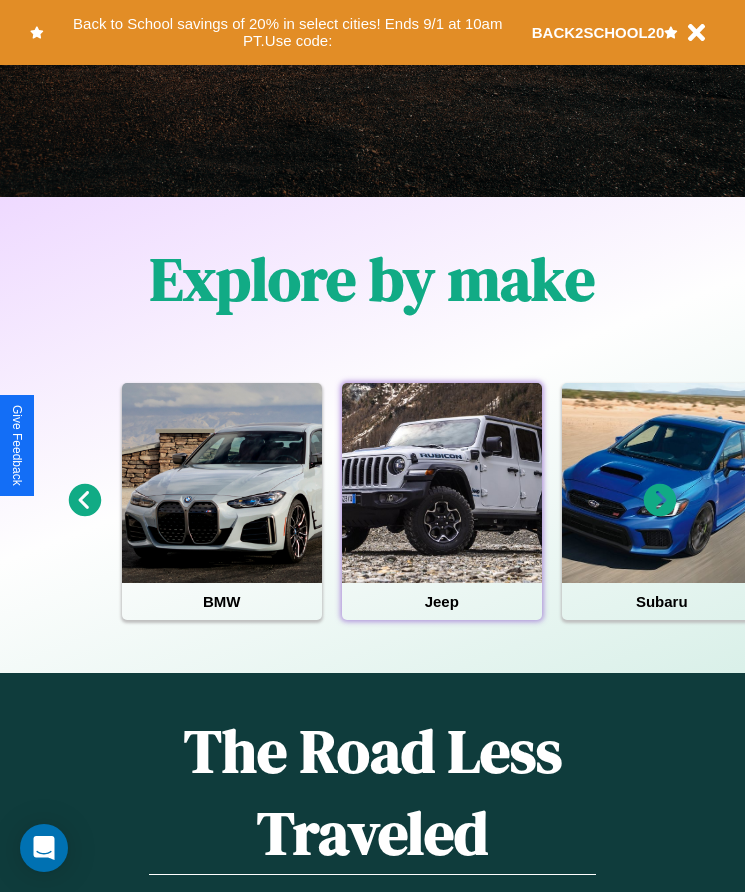 click at bounding box center [442, 483] 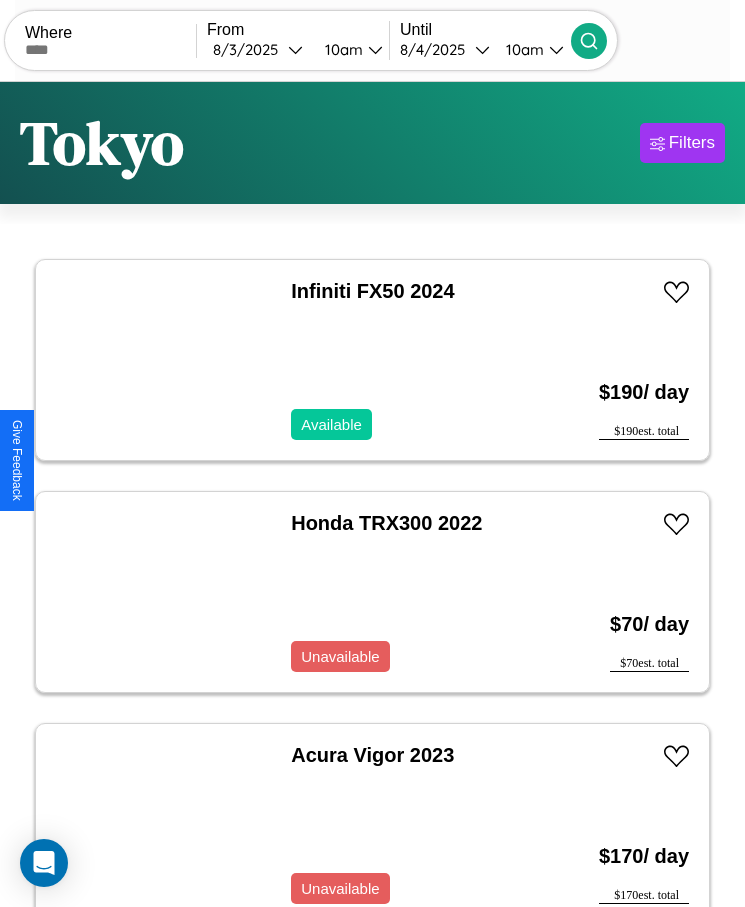 scroll, scrollTop: 50, scrollLeft: 0, axis: vertical 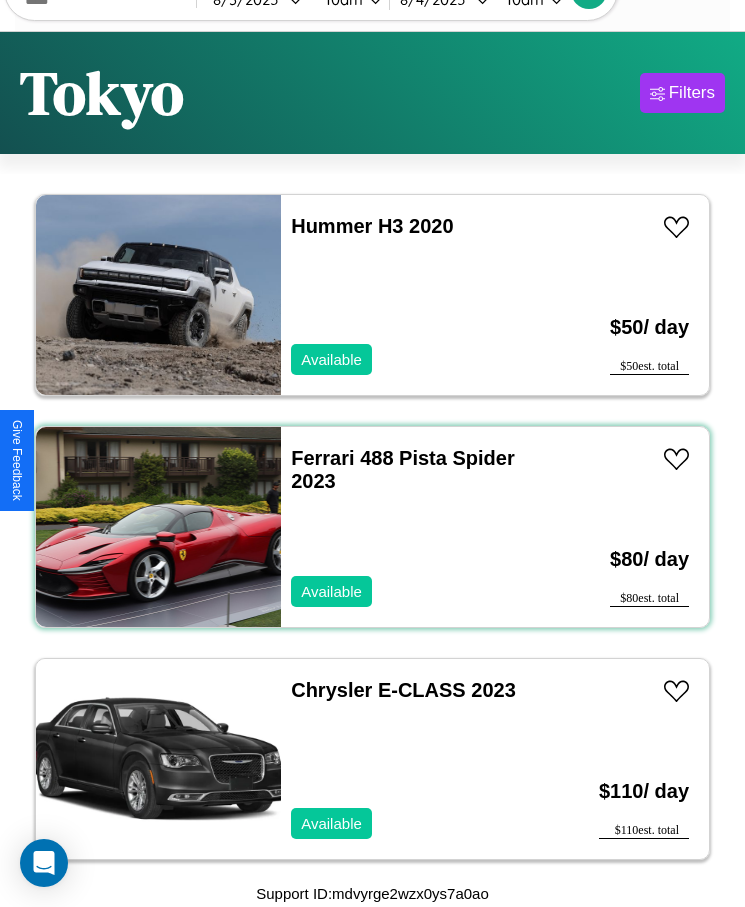 click on "Ferrari   488 Pista Spider   2023 Available" at bounding box center (413, 527) 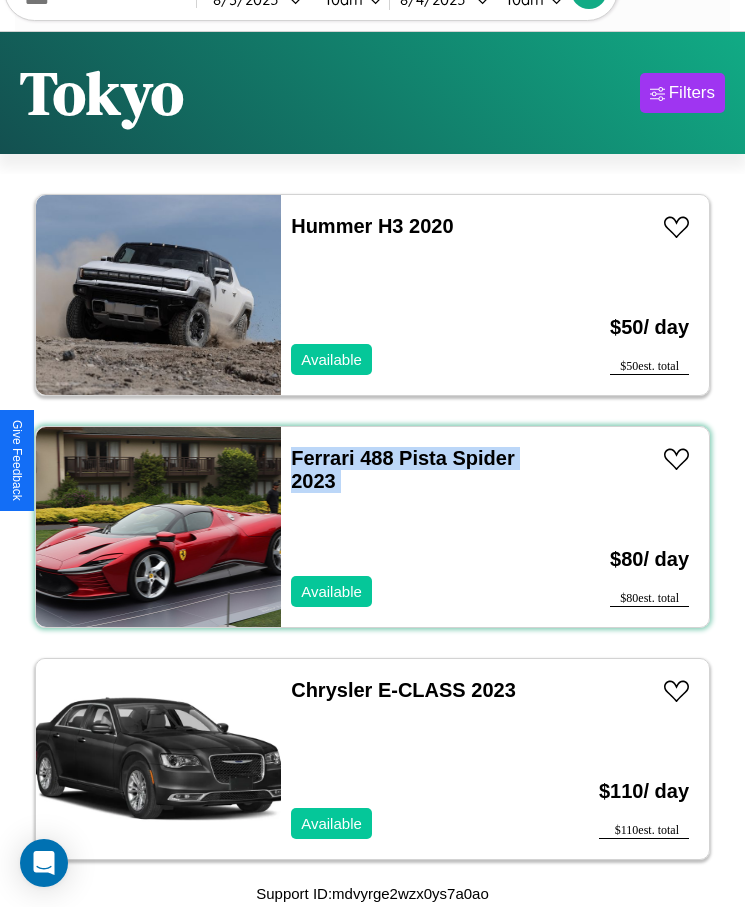 click on "Ferrari   488 Pista Spider   2023 Available" at bounding box center (413, 527) 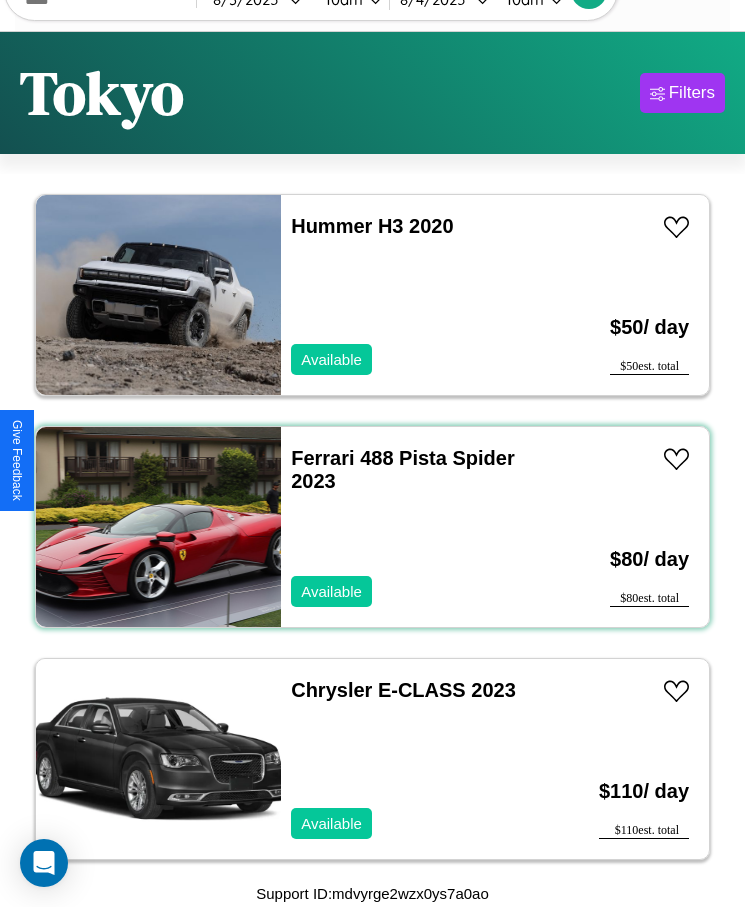 click on "Ferrari   488 Pista Spider   2023 Available" at bounding box center [413, 527] 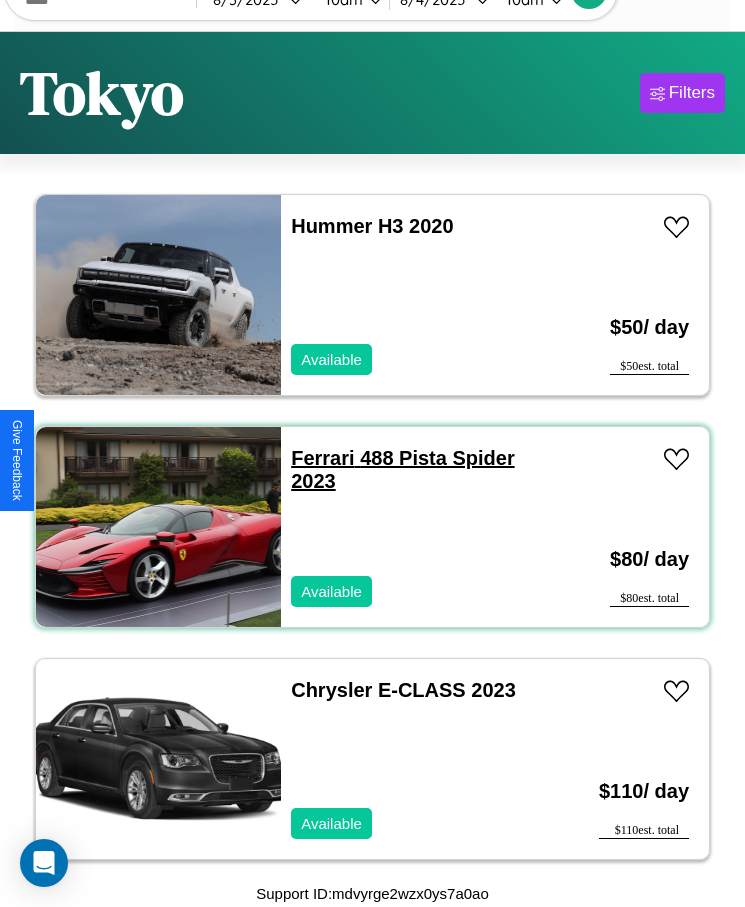 click on "Ferrari   488 Pista Spider   2023" at bounding box center [402, 469] 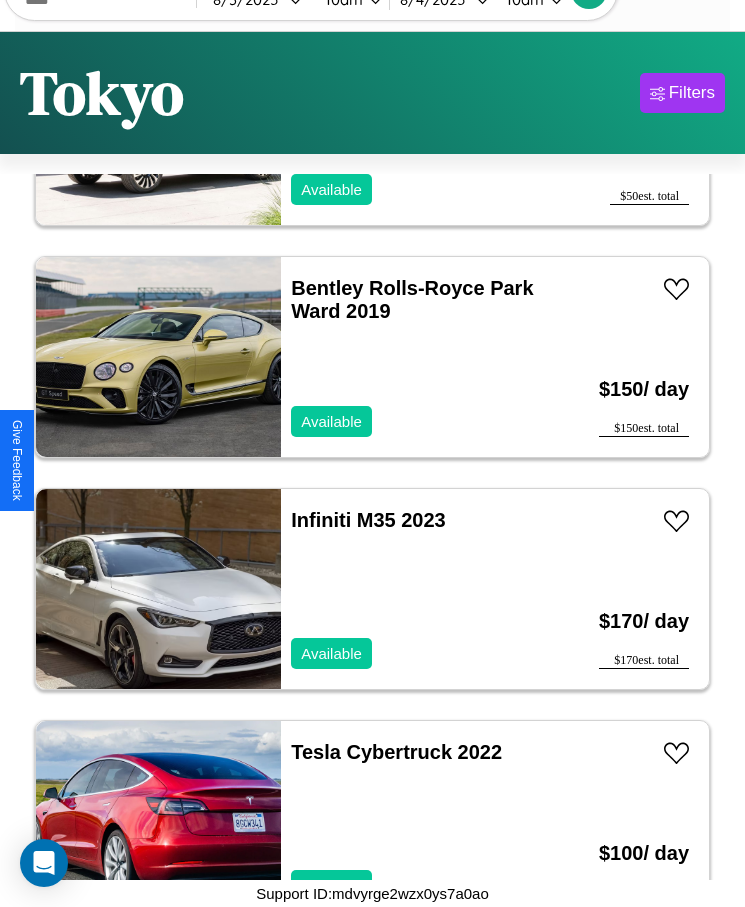 scroll, scrollTop: 1407, scrollLeft: 0, axis: vertical 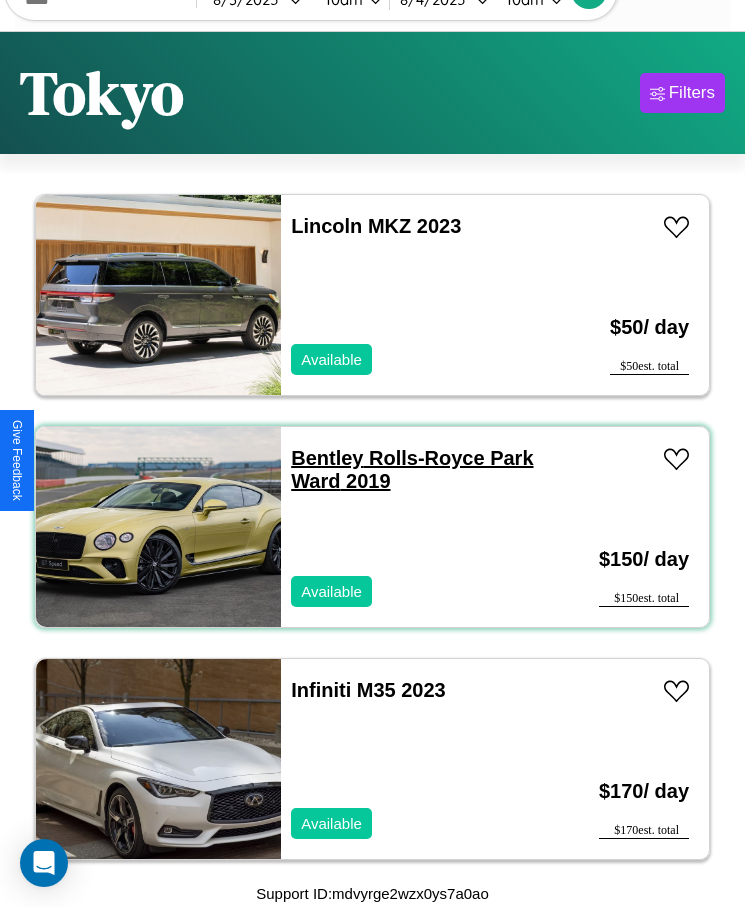 click on "Bentley   Rolls-Royce Park Ward   2019" at bounding box center [412, 469] 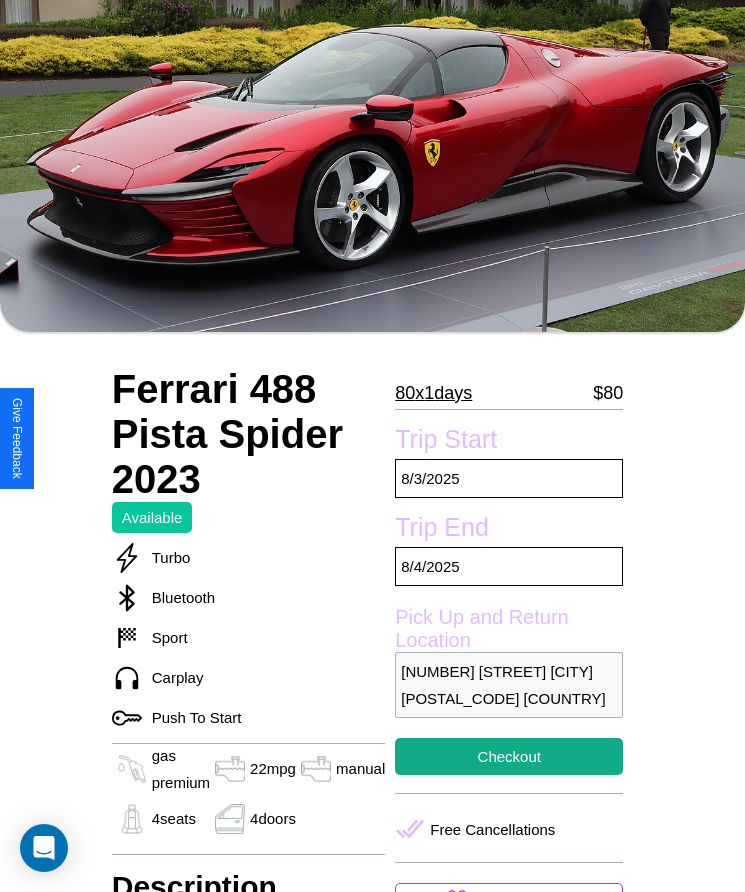 scroll, scrollTop: 557, scrollLeft: 0, axis: vertical 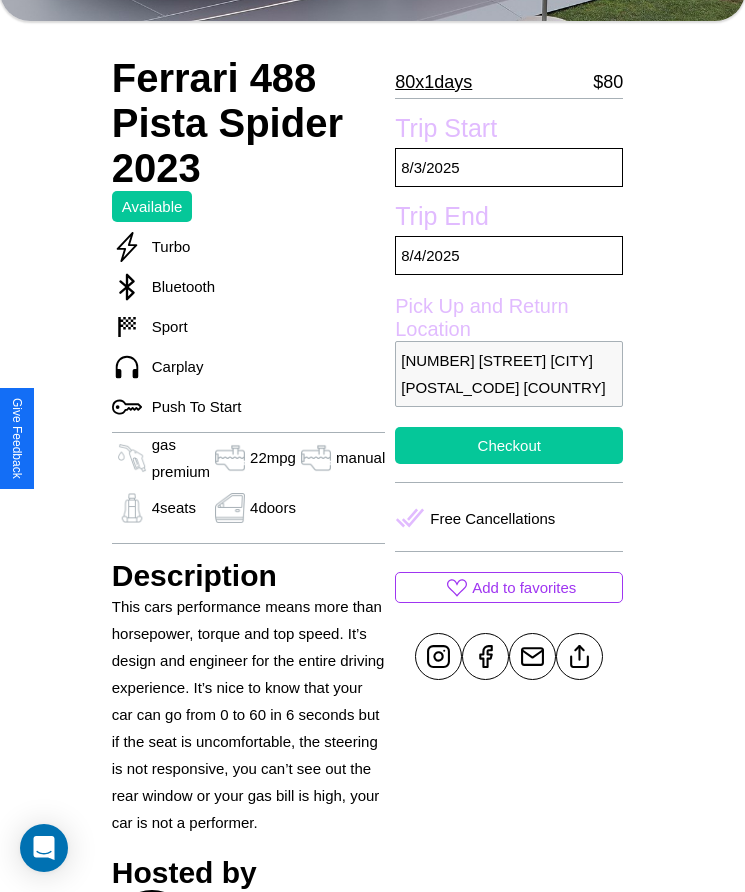click on "Checkout" at bounding box center (509, 445) 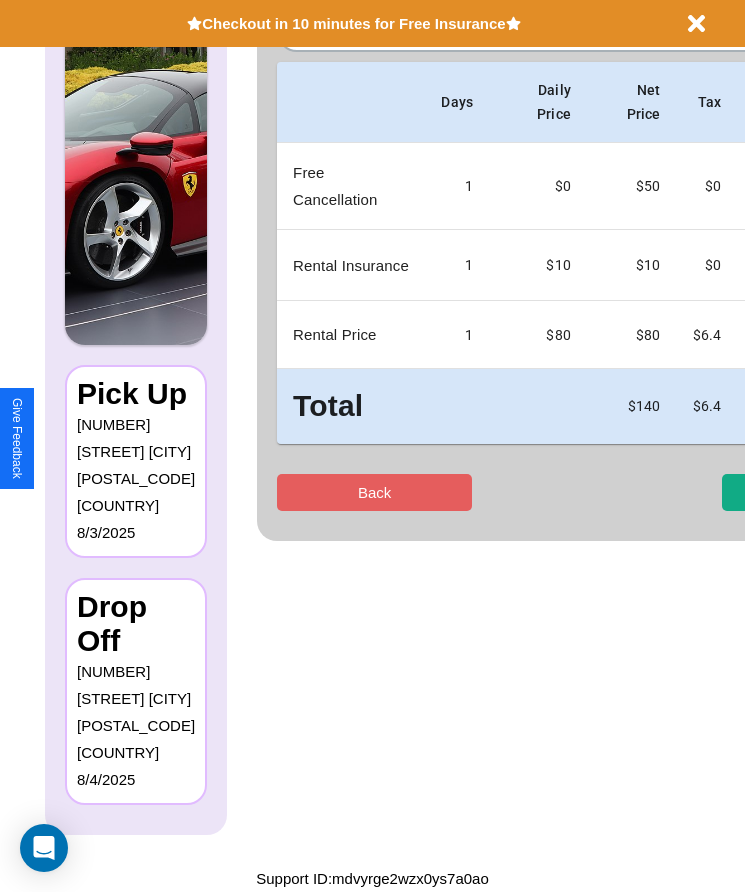 scroll, scrollTop: 0, scrollLeft: 0, axis: both 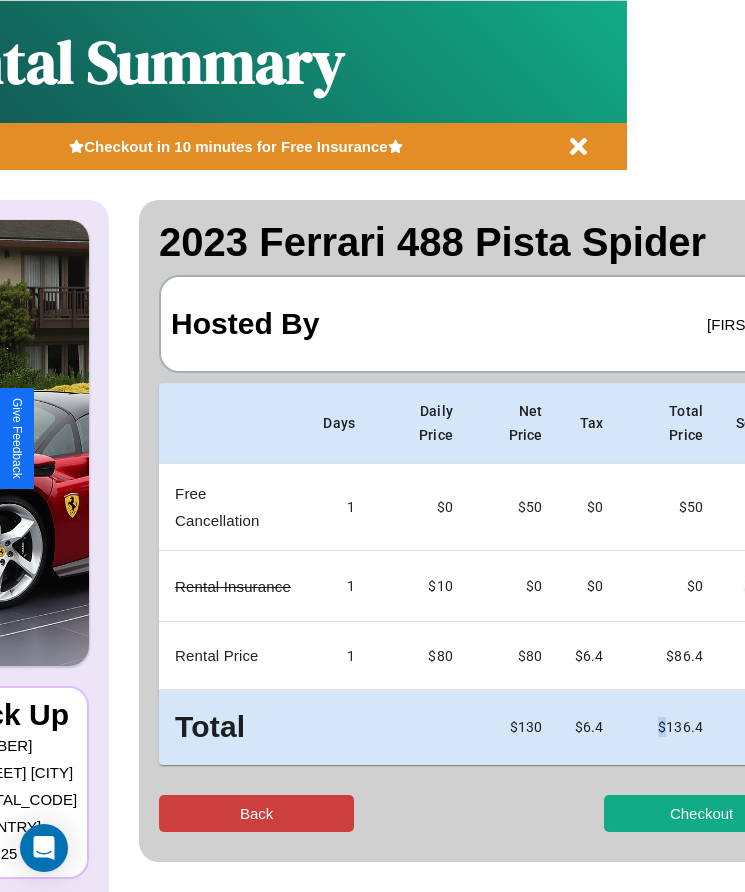 click on "Back" at bounding box center [256, 813] 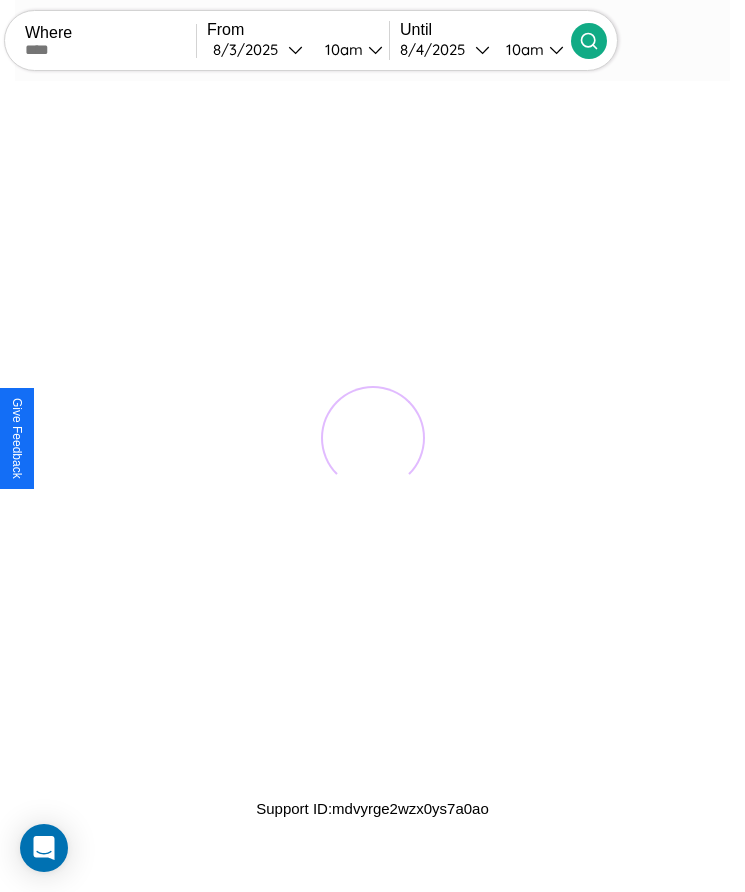 scroll, scrollTop: 0, scrollLeft: 0, axis: both 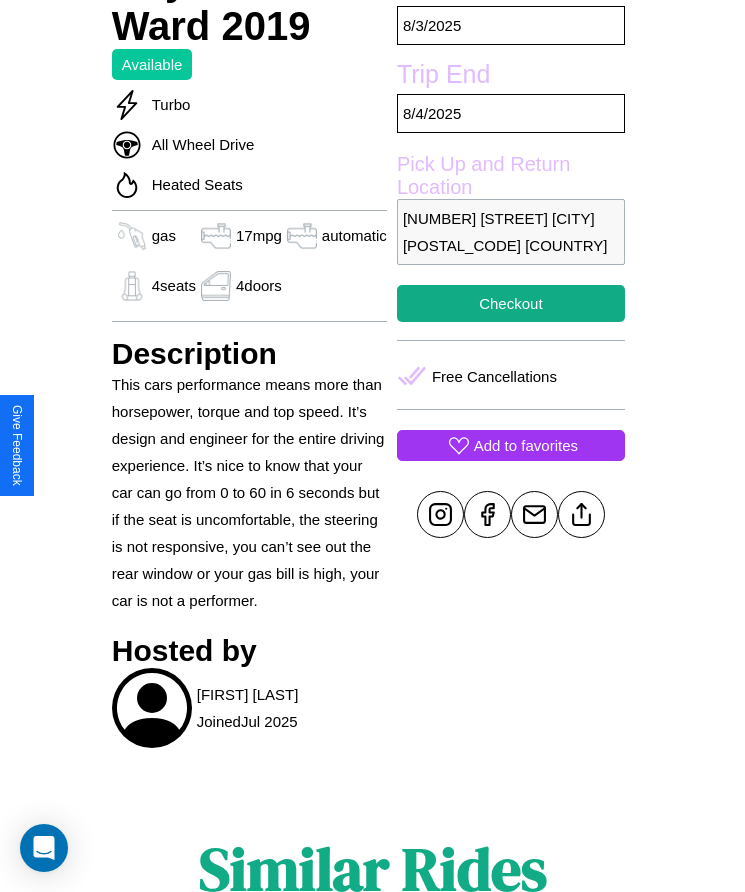 click on "Add to favorites" at bounding box center [526, 445] 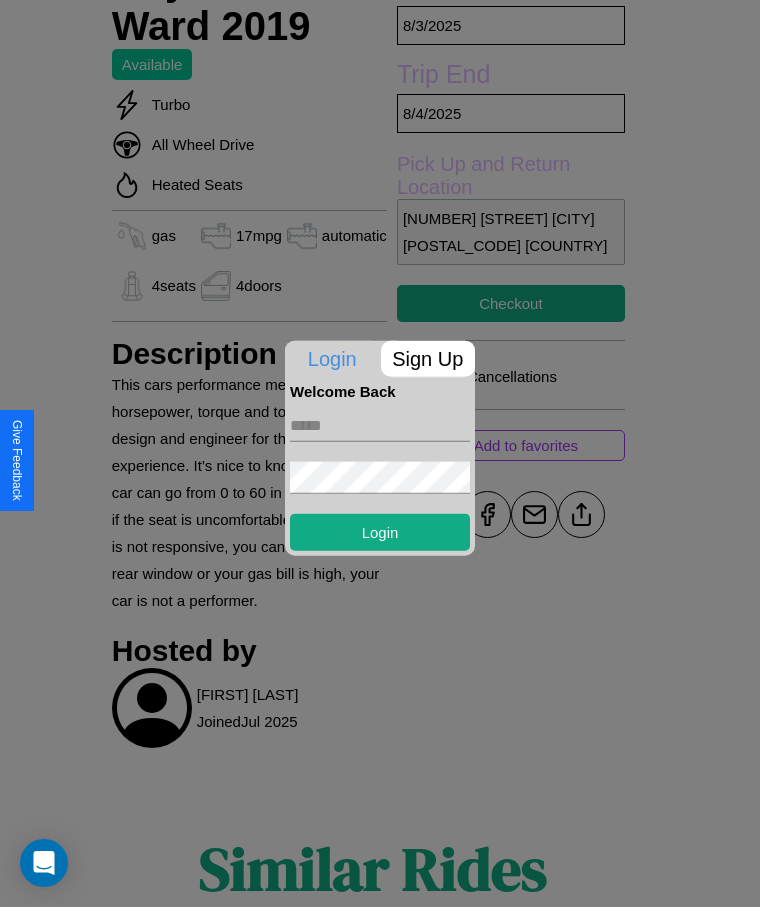 click at bounding box center (380, 425) 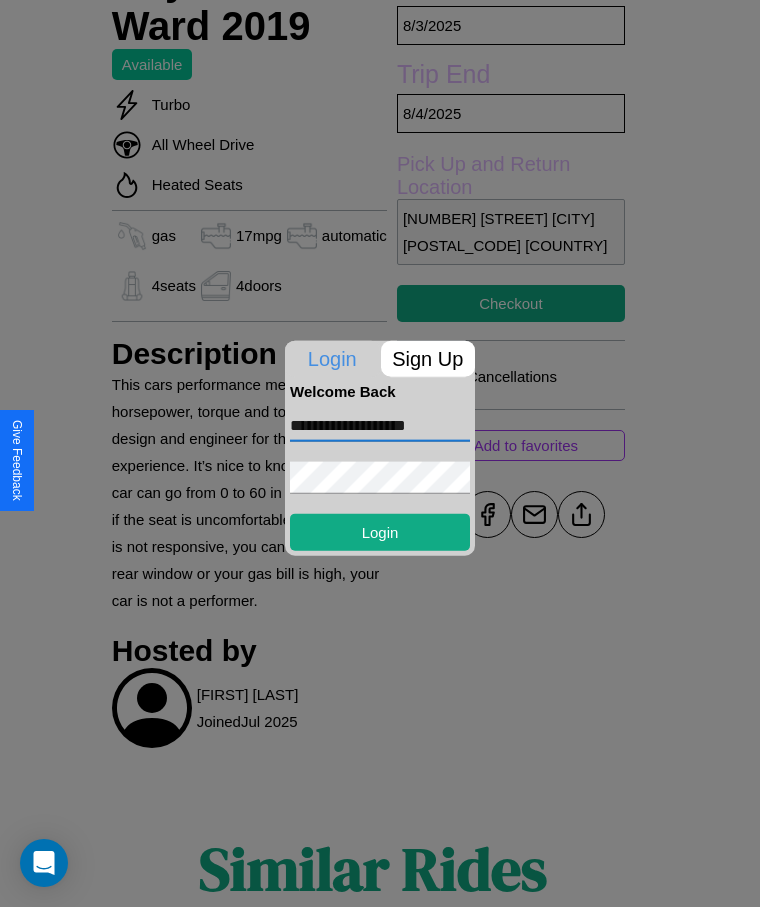 type on "**********" 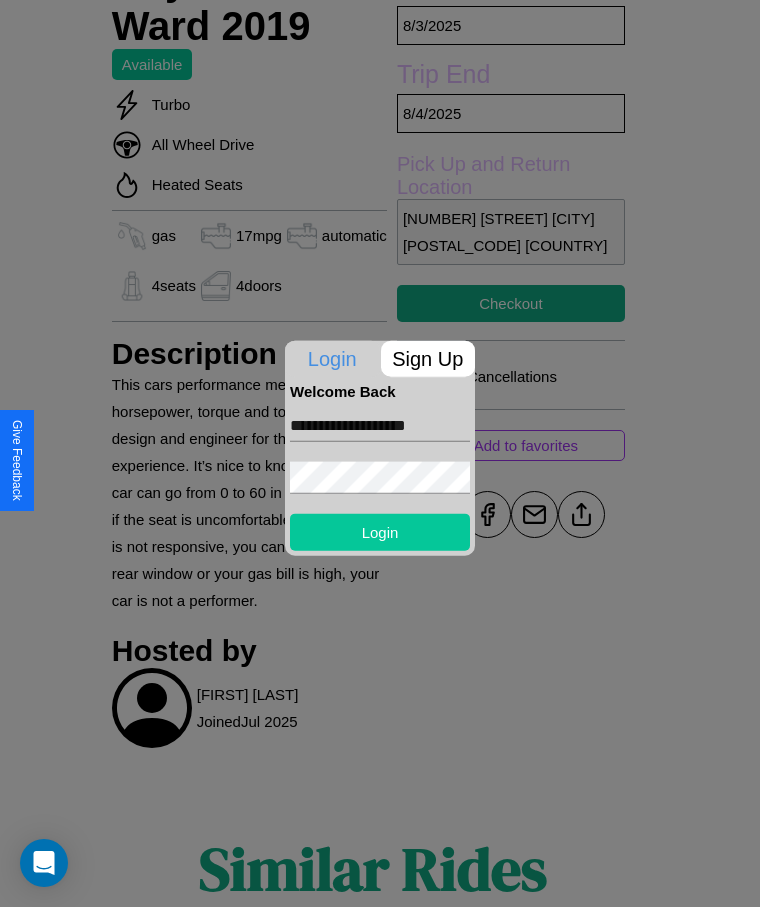 click on "Login" at bounding box center (380, 531) 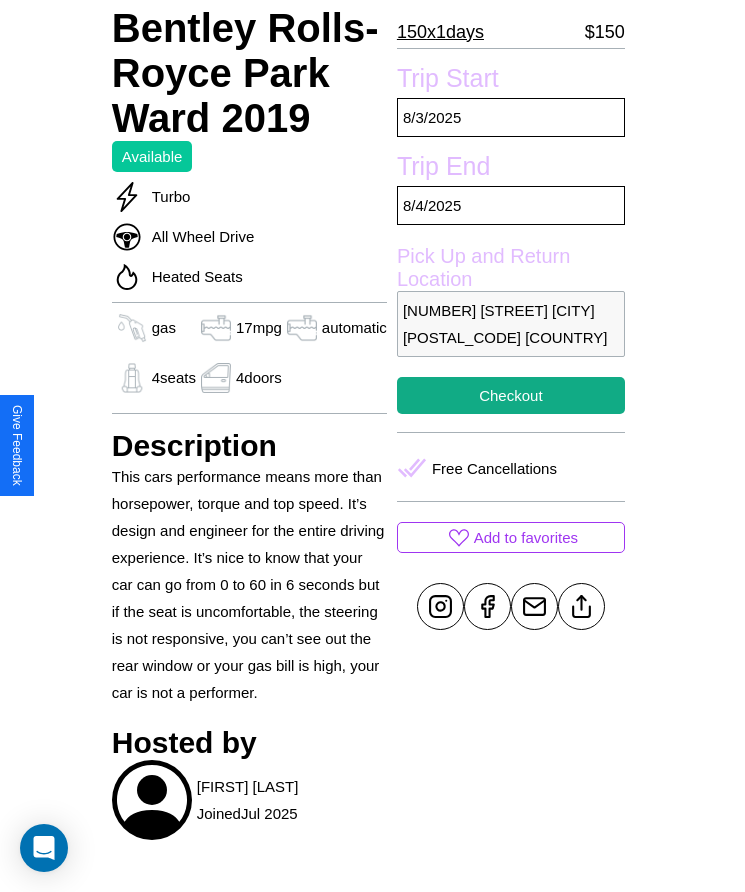 scroll, scrollTop: 434, scrollLeft: 0, axis: vertical 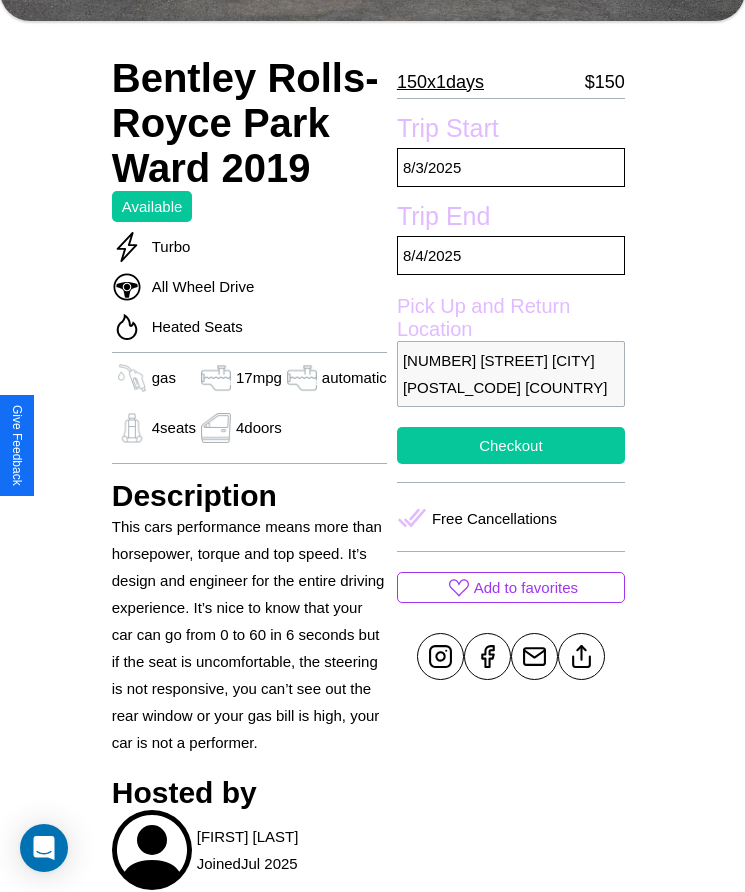 click on "Checkout" at bounding box center (511, 445) 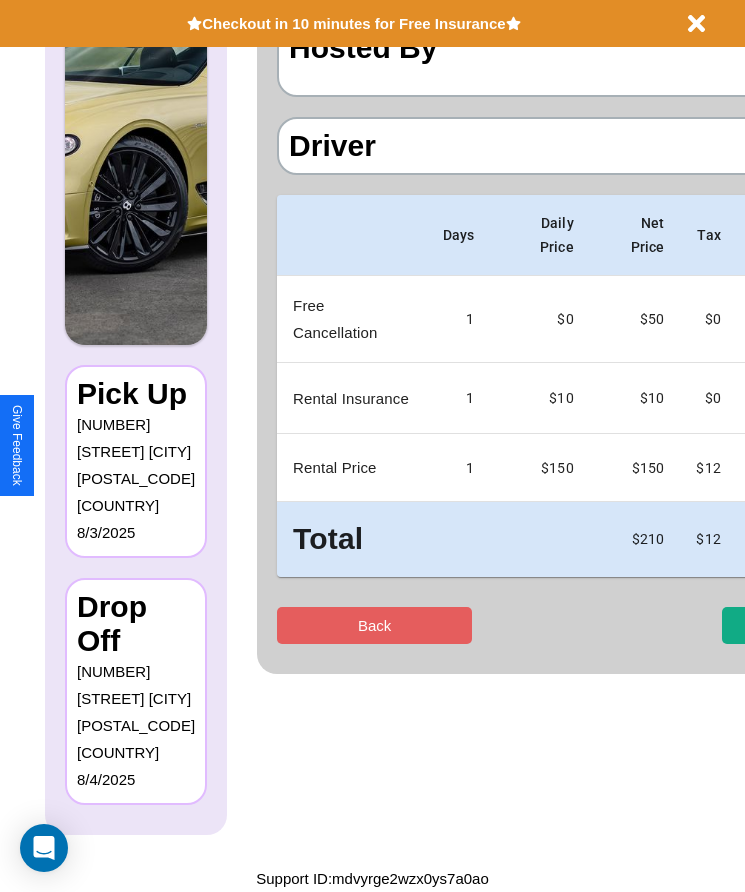 scroll, scrollTop: 0, scrollLeft: 0, axis: both 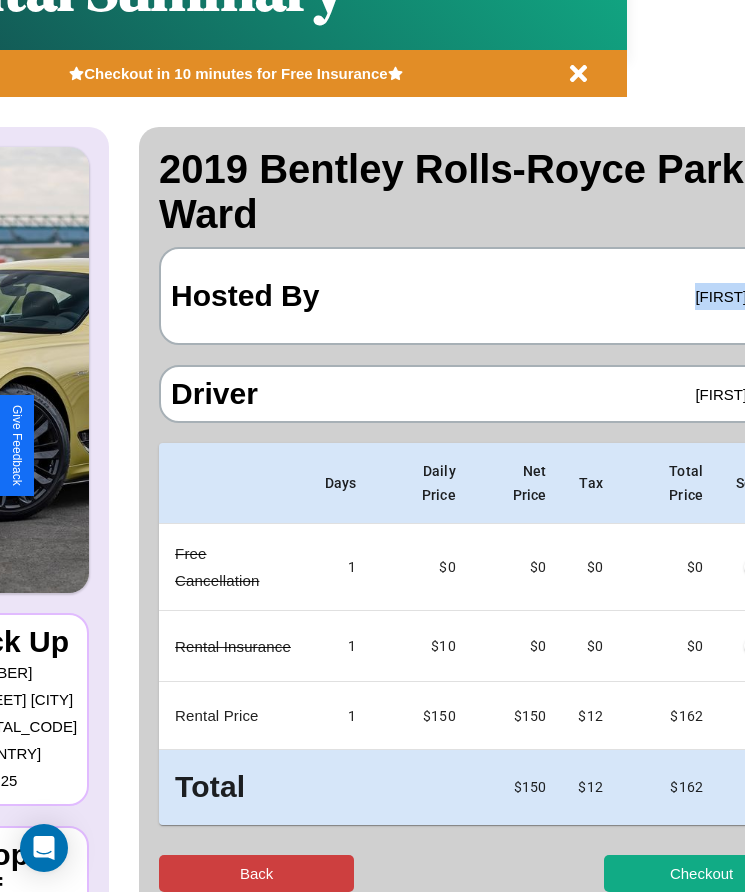 click on "Back" at bounding box center [256, 873] 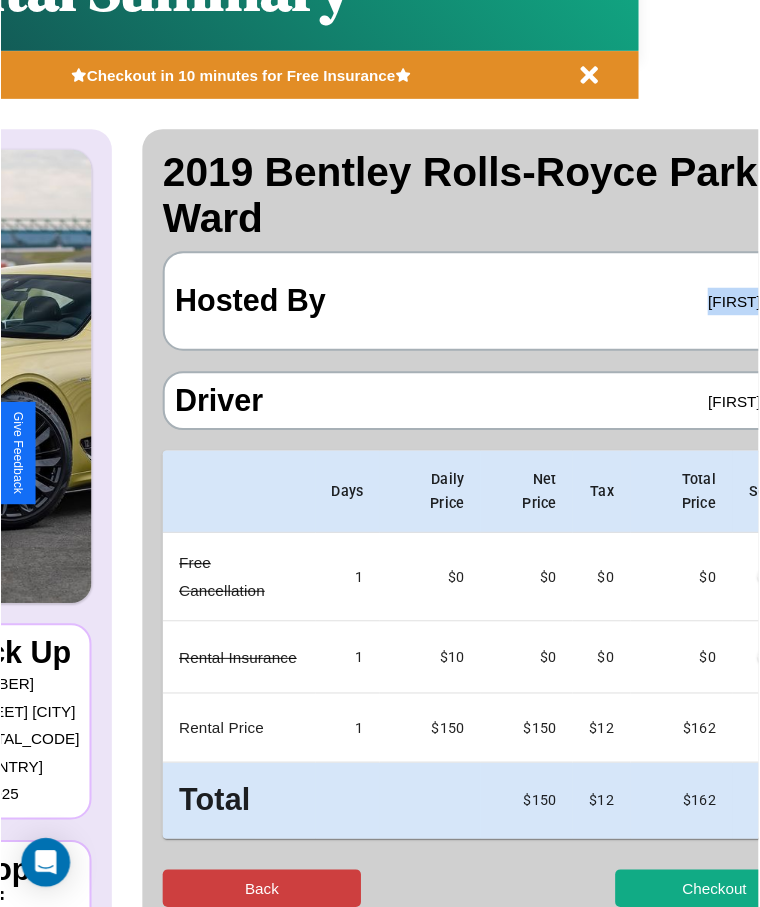 scroll, scrollTop: 0, scrollLeft: 0, axis: both 